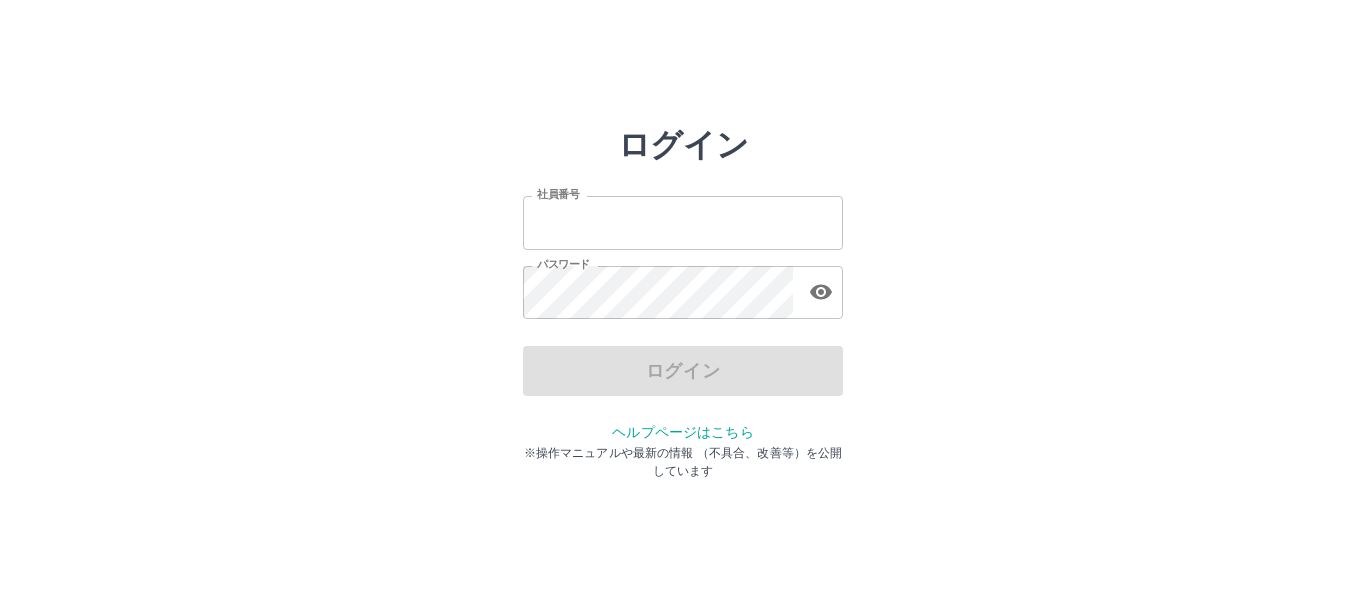 scroll, scrollTop: 0, scrollLeft: 0, axis: both 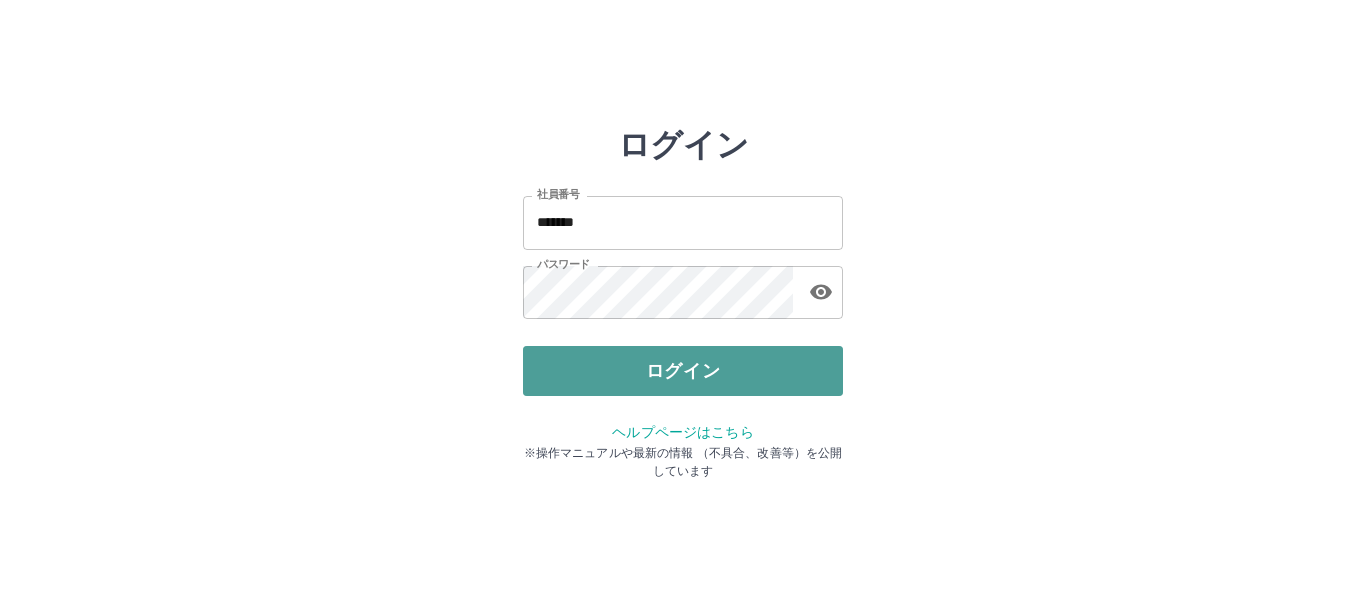 click on "ログイン" at bounding box center [683, 371] 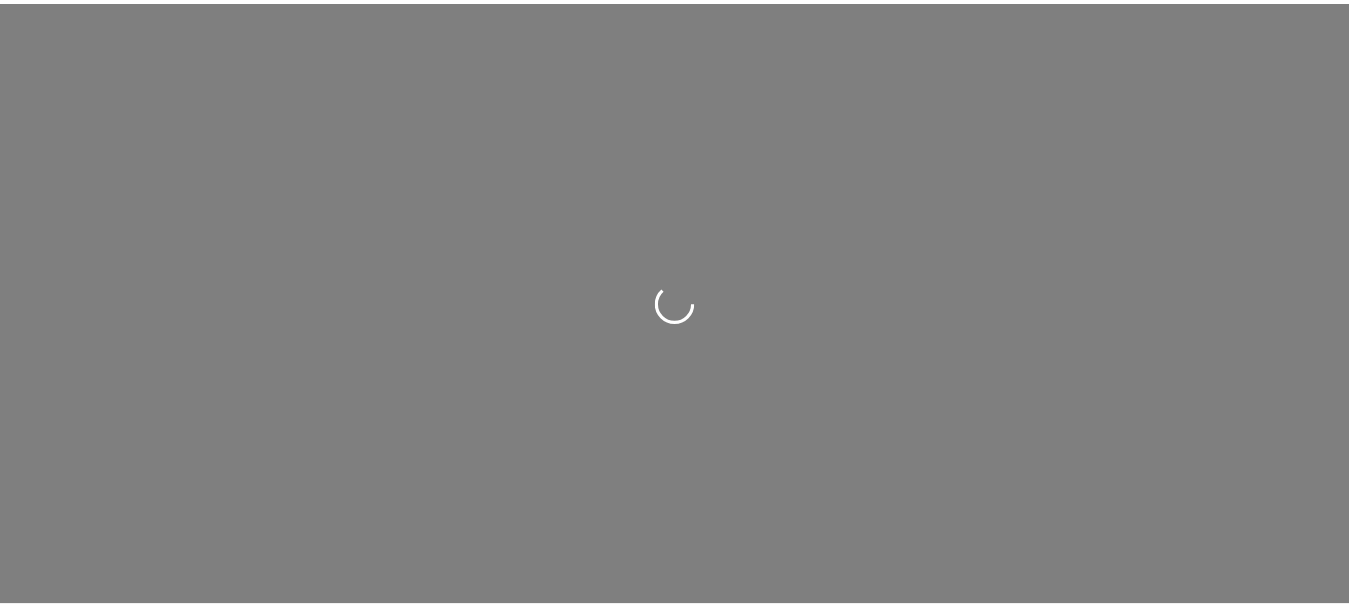 scroll, scrollTop: 0, scrollLeft: 0, axis: both 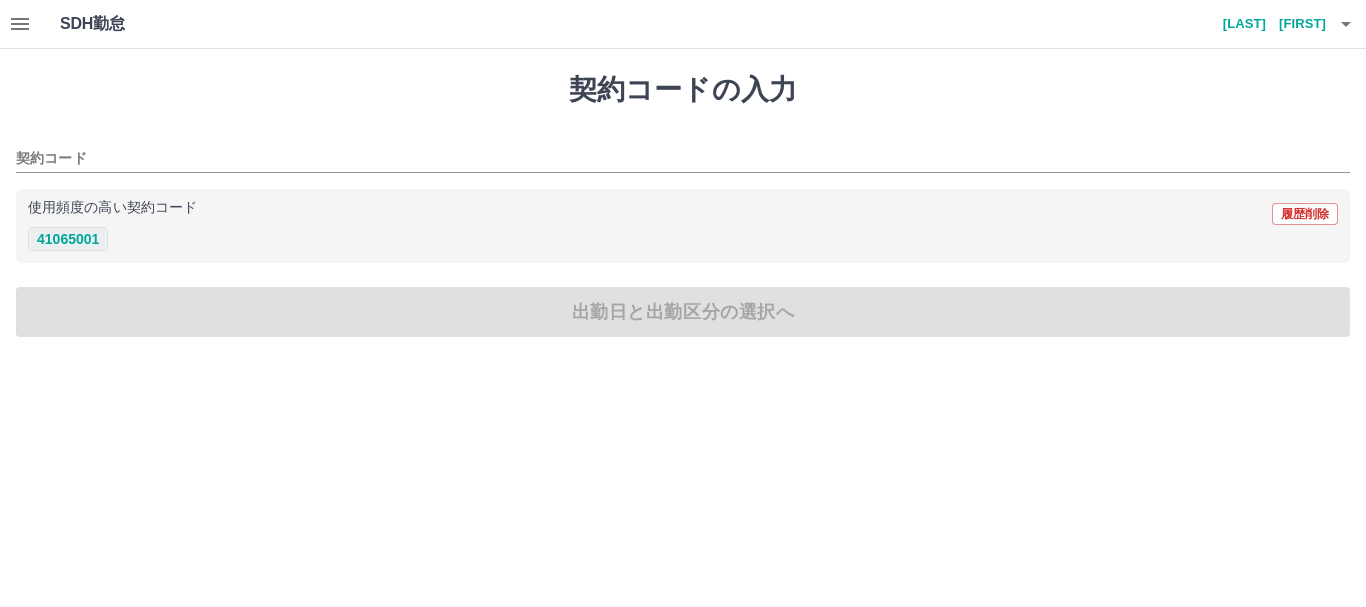 click on "41065001" at bounding box center [68, 239] 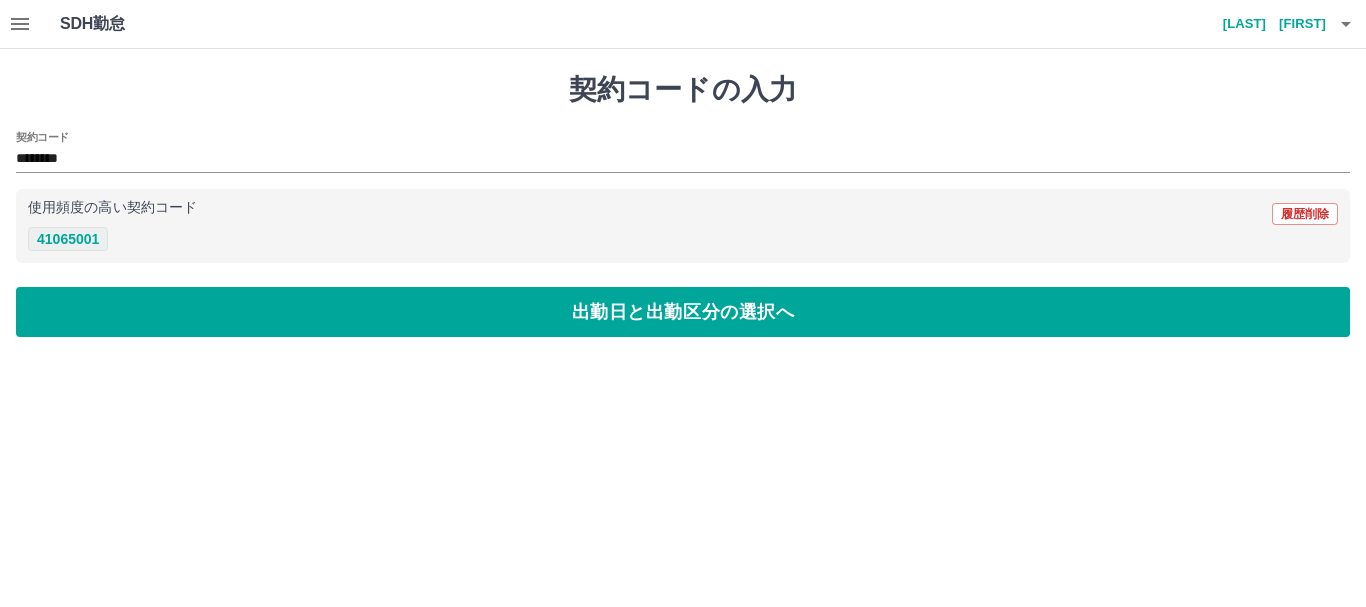 type on "********" 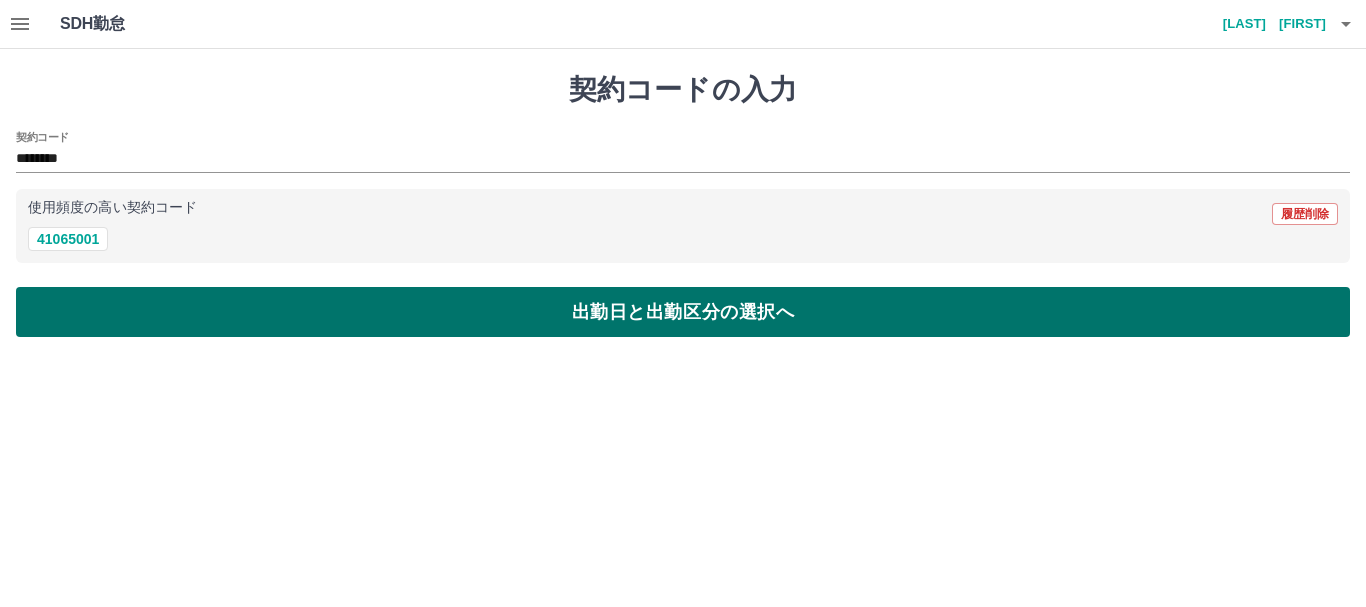 click on "出勤日と出勤区分の選択へ" at bounding box center (683, 312) 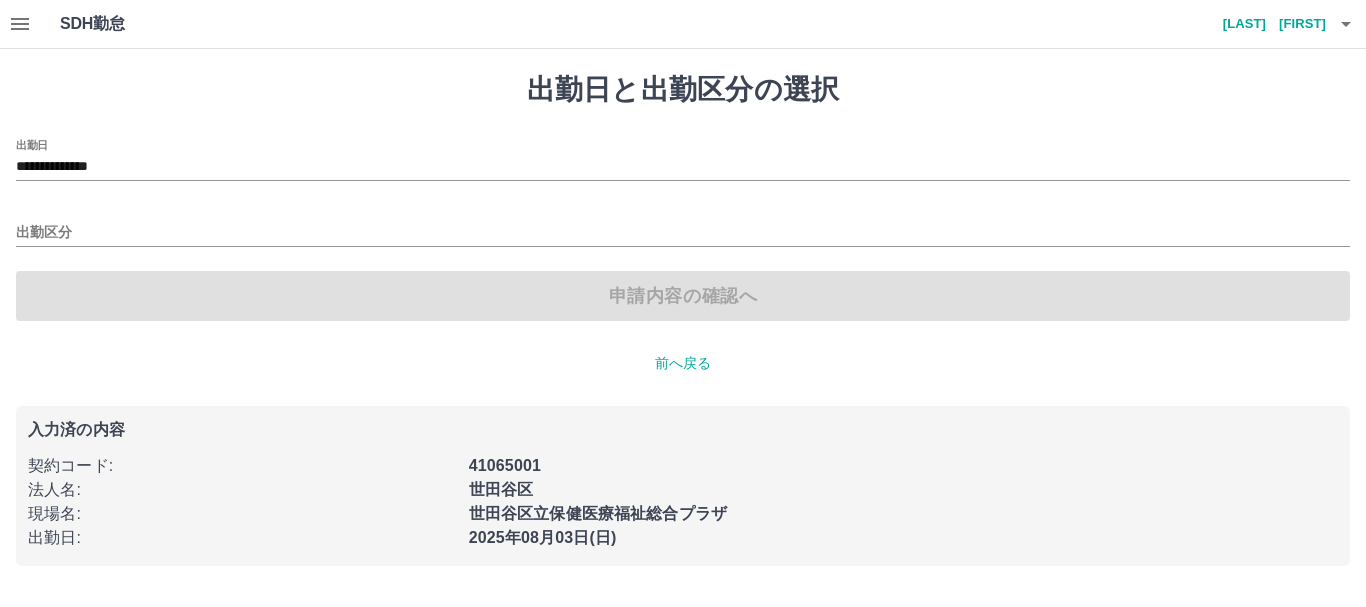 click on "出勤区分" at bounding box center (683, 226) 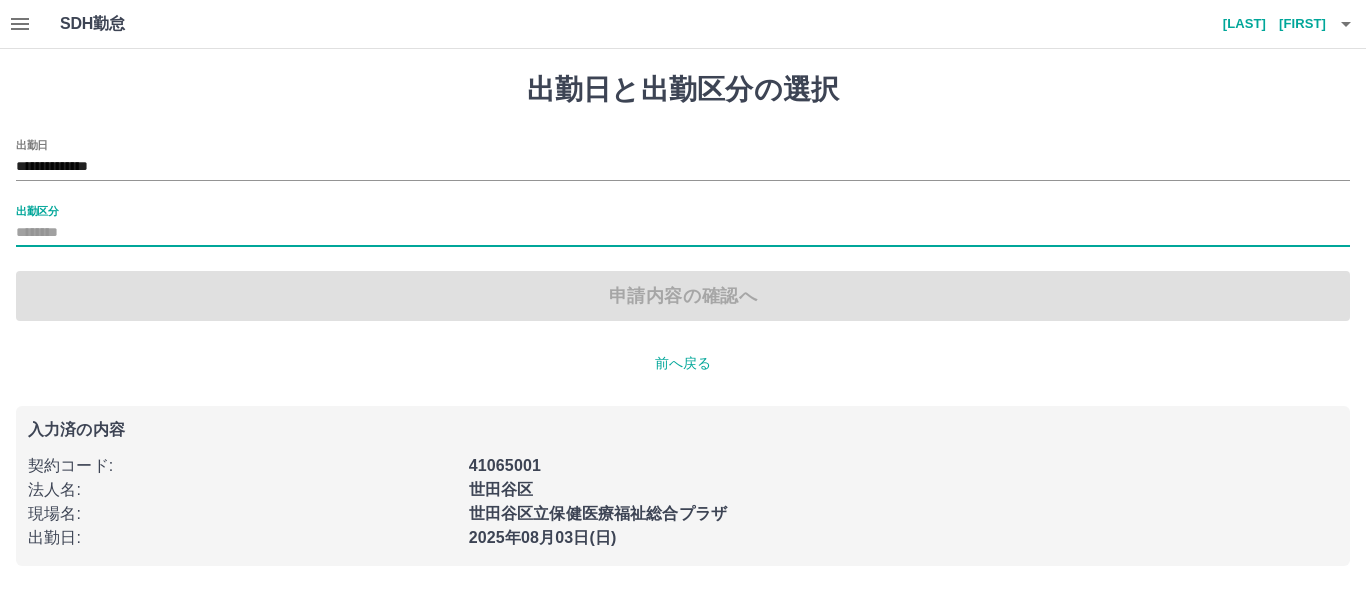 click on "出勤区分" at bounding box center [683, 233] 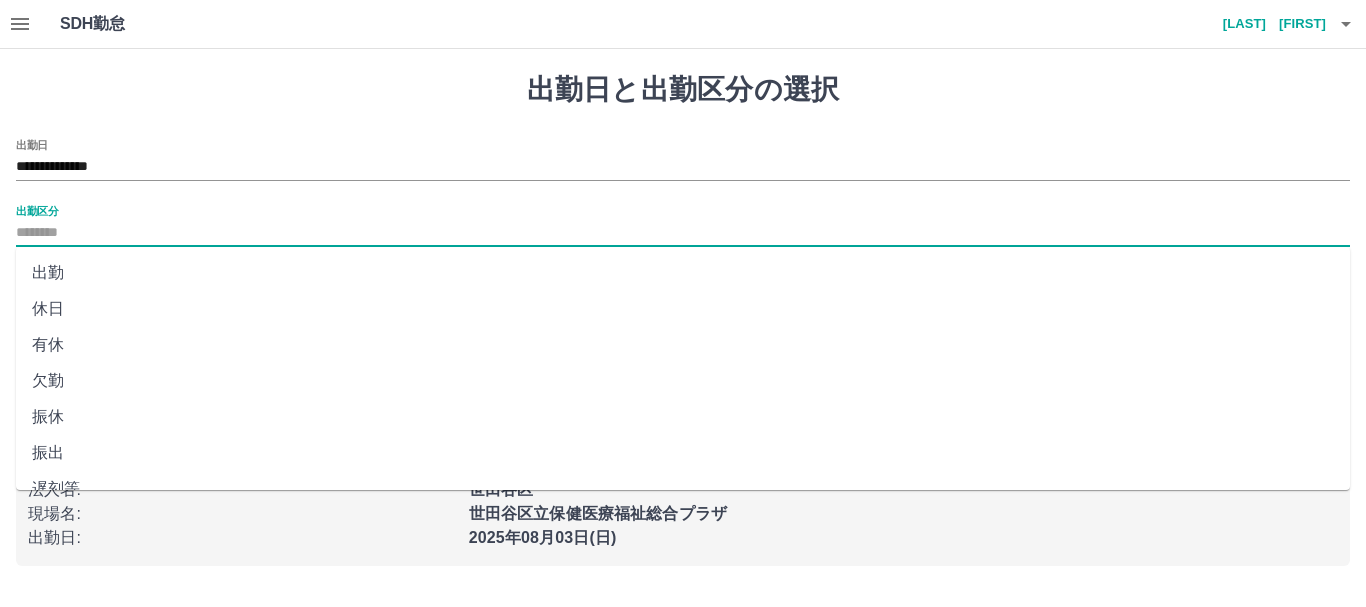 click on "出勤" at bounding box center [683, 273] 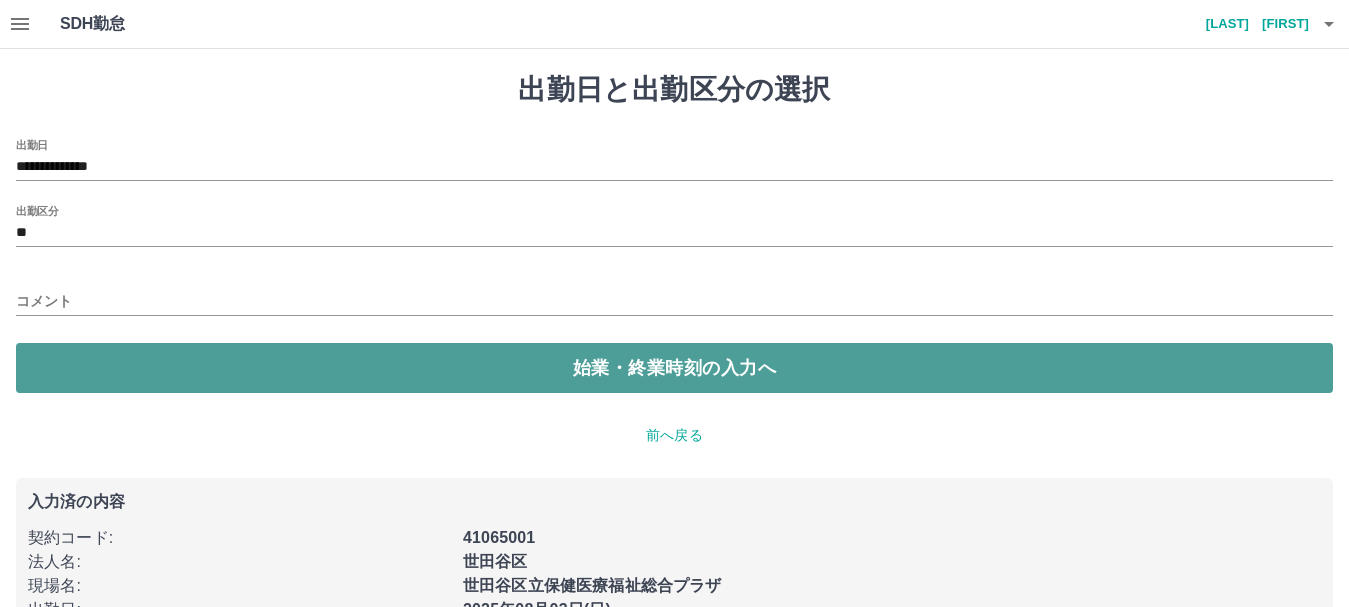 click on "始業・終業時刻の入力へ" at bounding box center [674, 368] 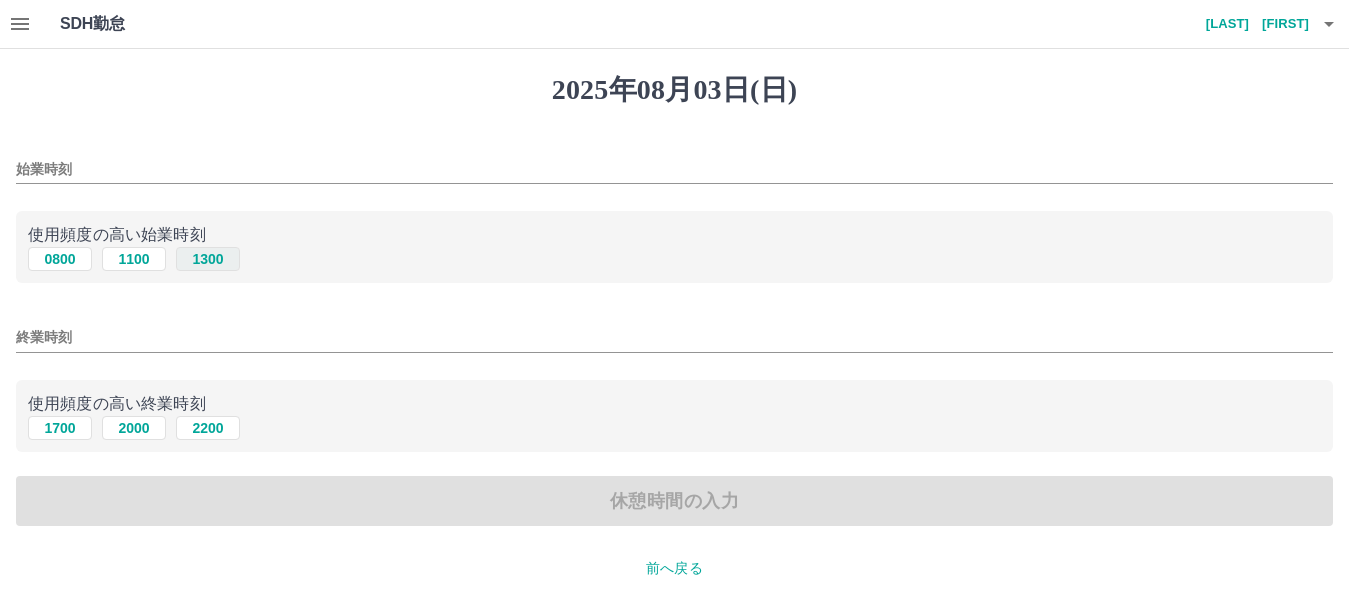 click on "1300" at bounding box center [208, 259] 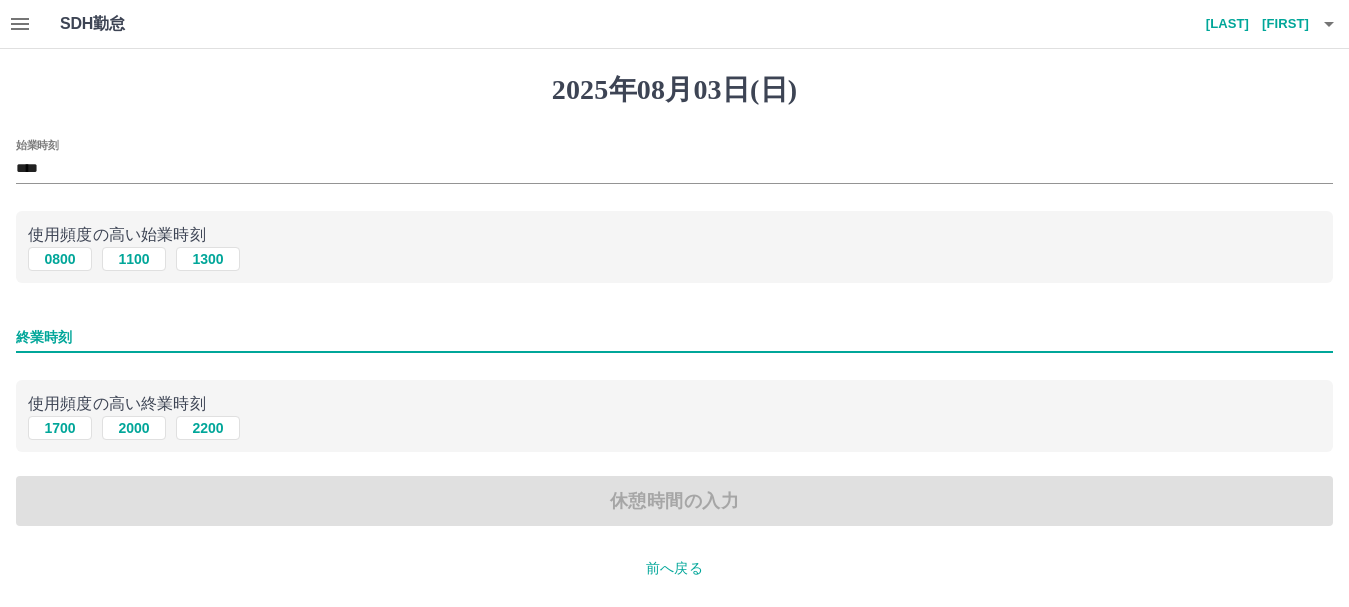 click on "終業時刻" at bounding box center (674, 337) 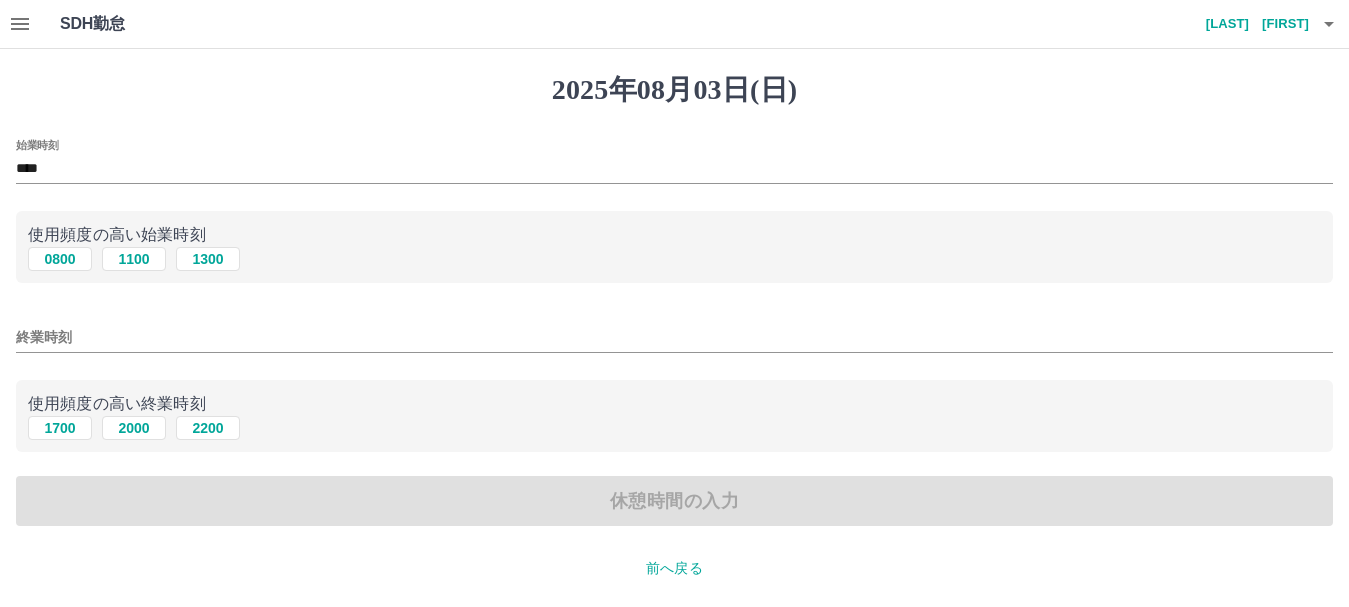 click on "使用頻度の高い終業時刻 1700 2000 2200" at bounding box center [674, 416] 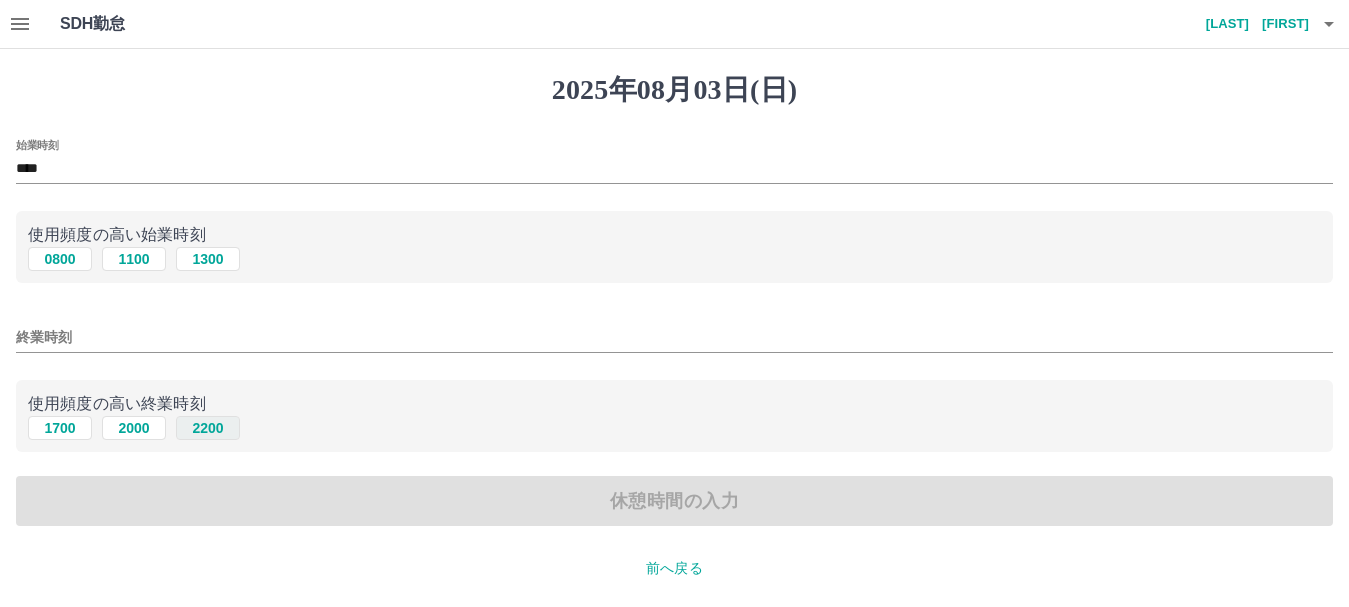 click on "2200" at bounding box center (208, 428) 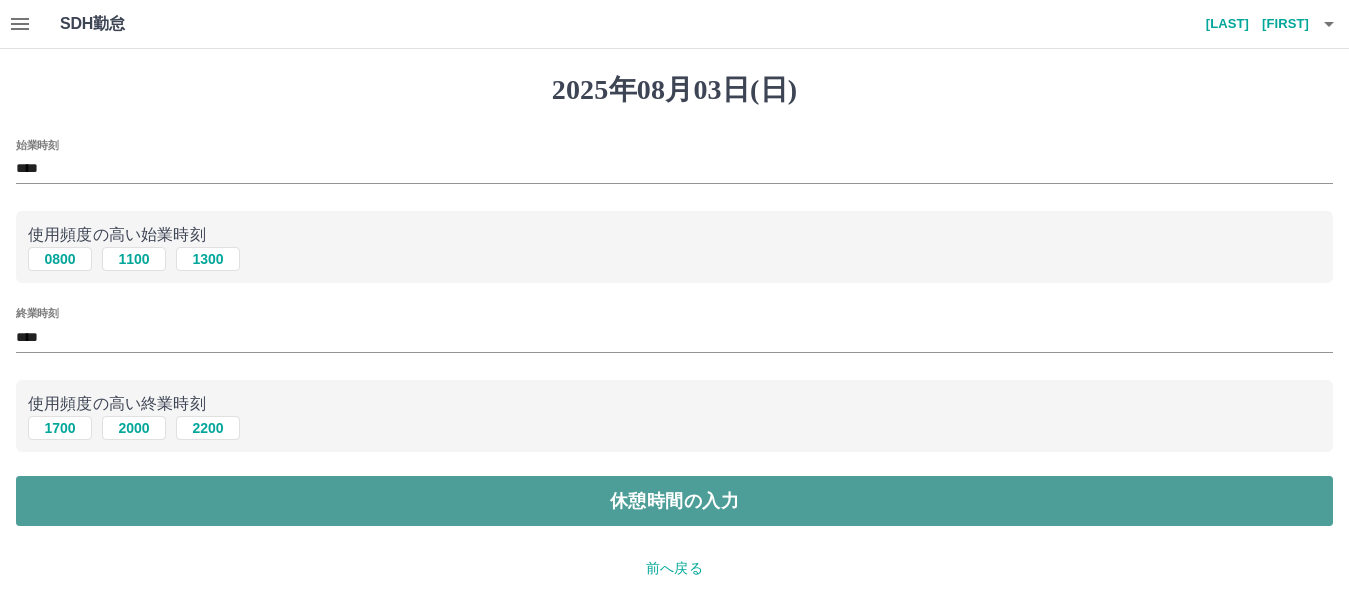 click on "休憩時間の入力" at bounding box center (674, 501) 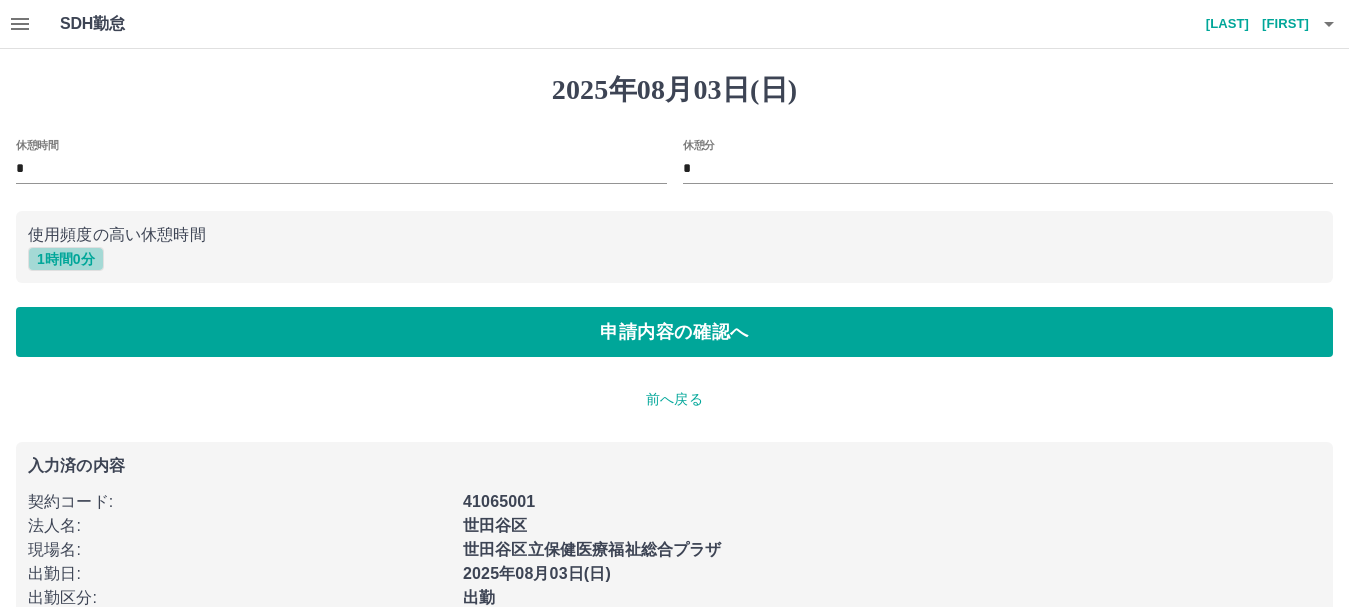 click on "1 時間 0 分" at bounding box center (66, 259) 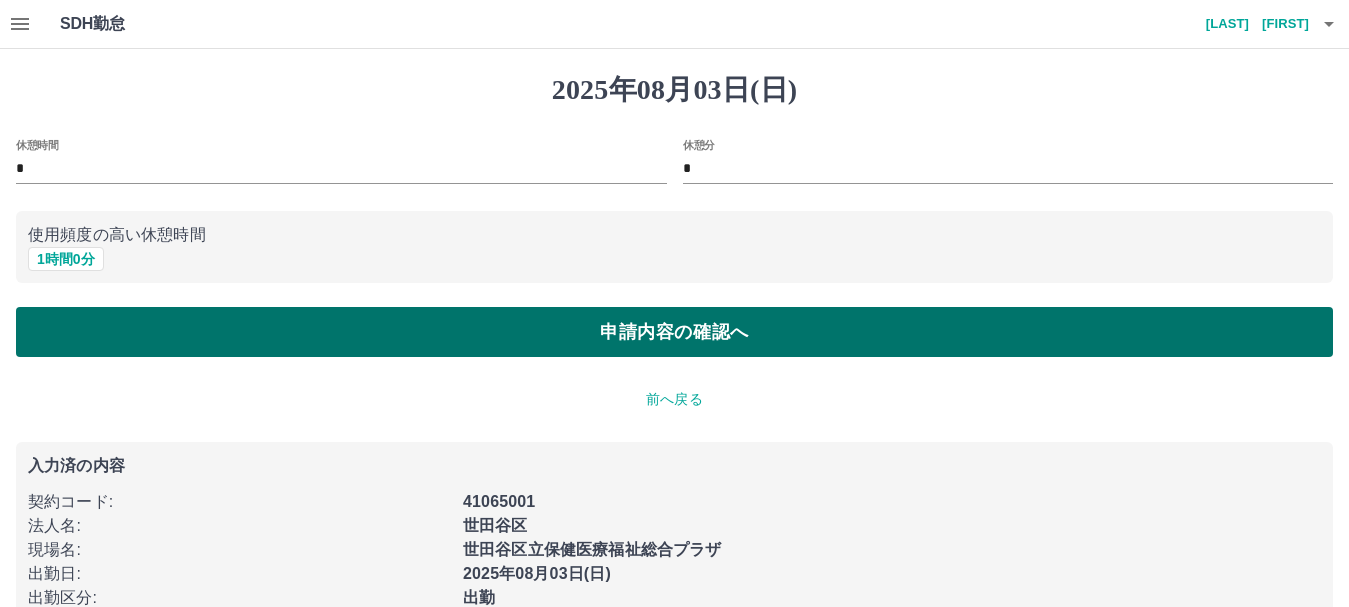 click on "申請内容の確認へ" at bounding box center [674, 332] 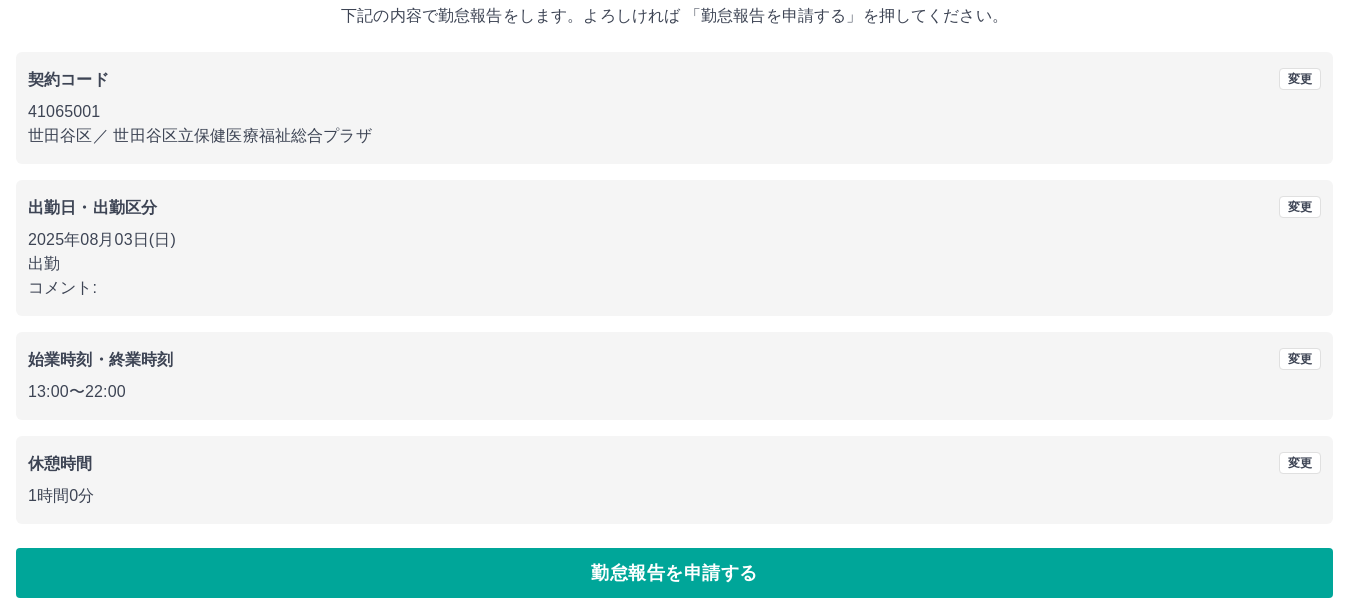 scroll, scrollTop: 142, scrollLeft: 0, axis: vertical 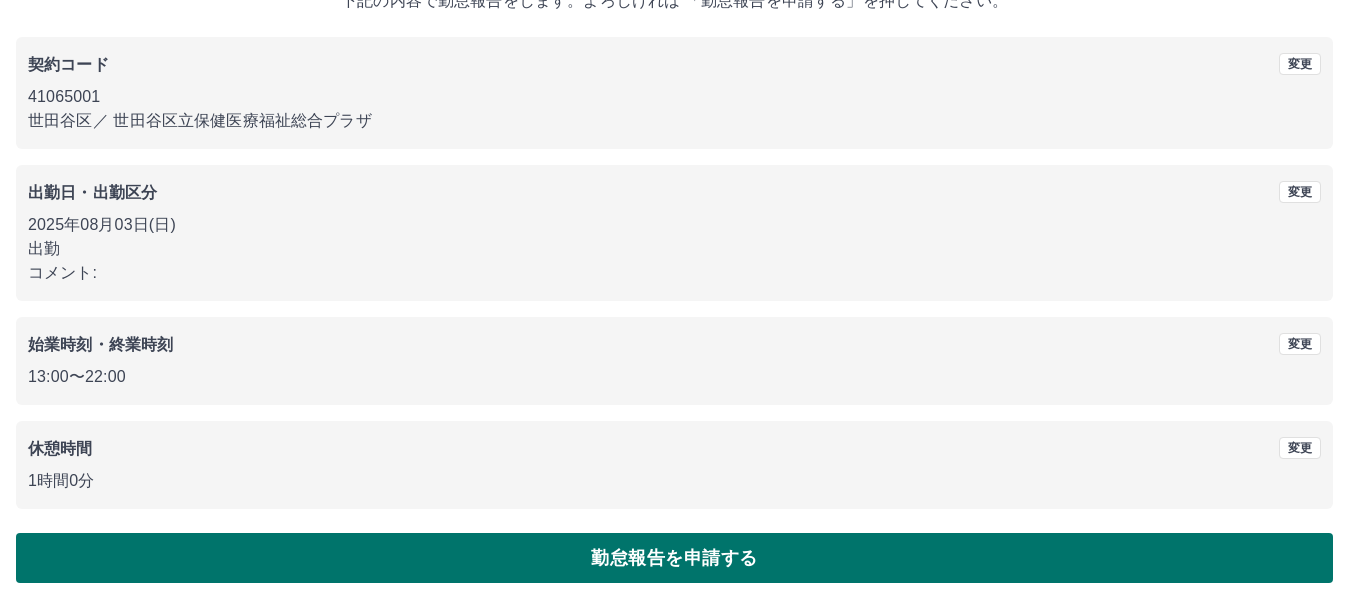 click on "勤怠報告を申請する" at bounding box center (674, 558) 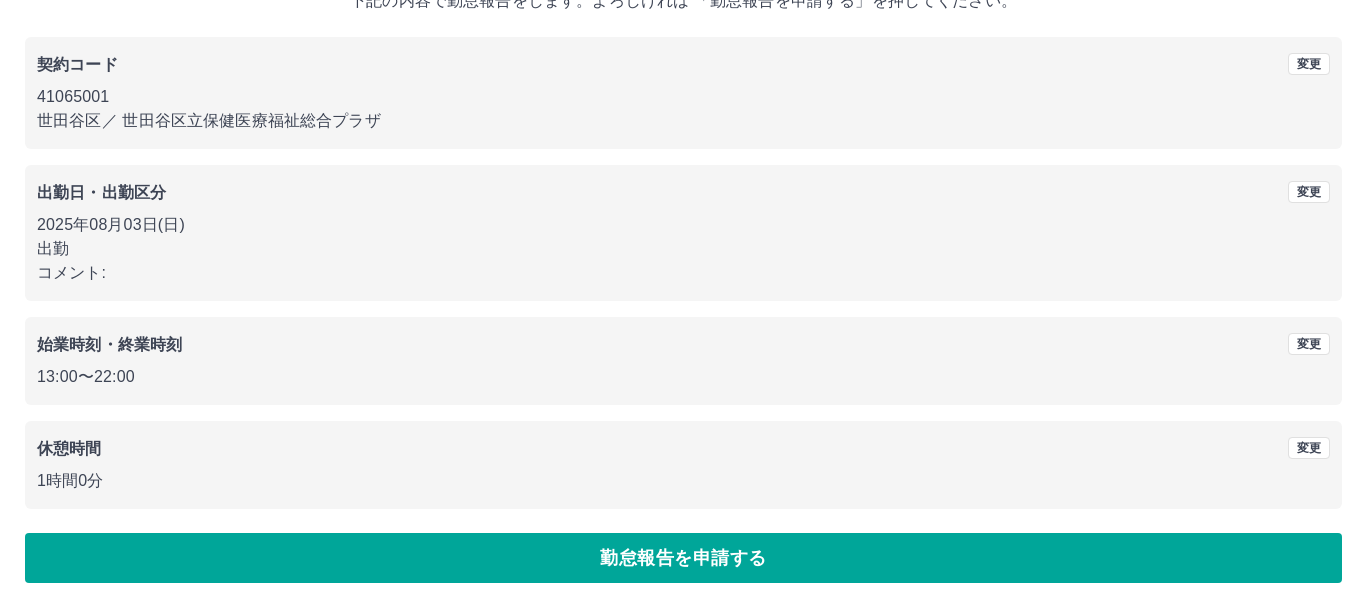 scroll, scrollTop: 0, scrollLeft: 0, axis: both 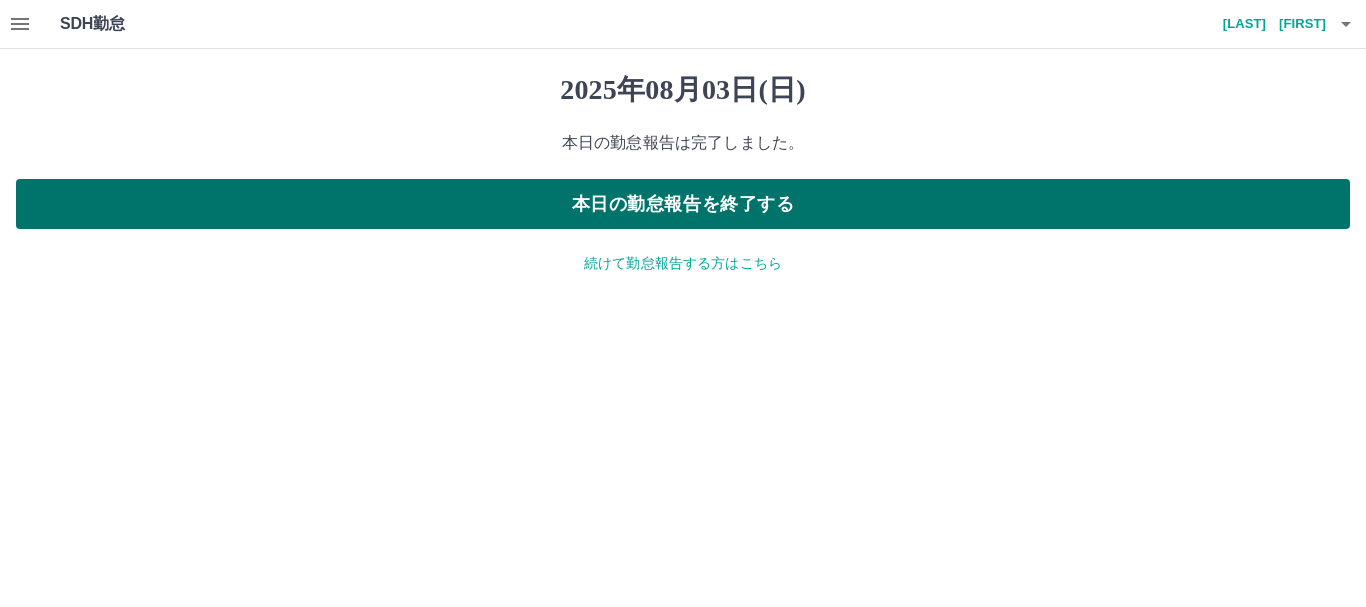 click on "本日の勤怠報告を終了する" at bounding box center [683, 204] 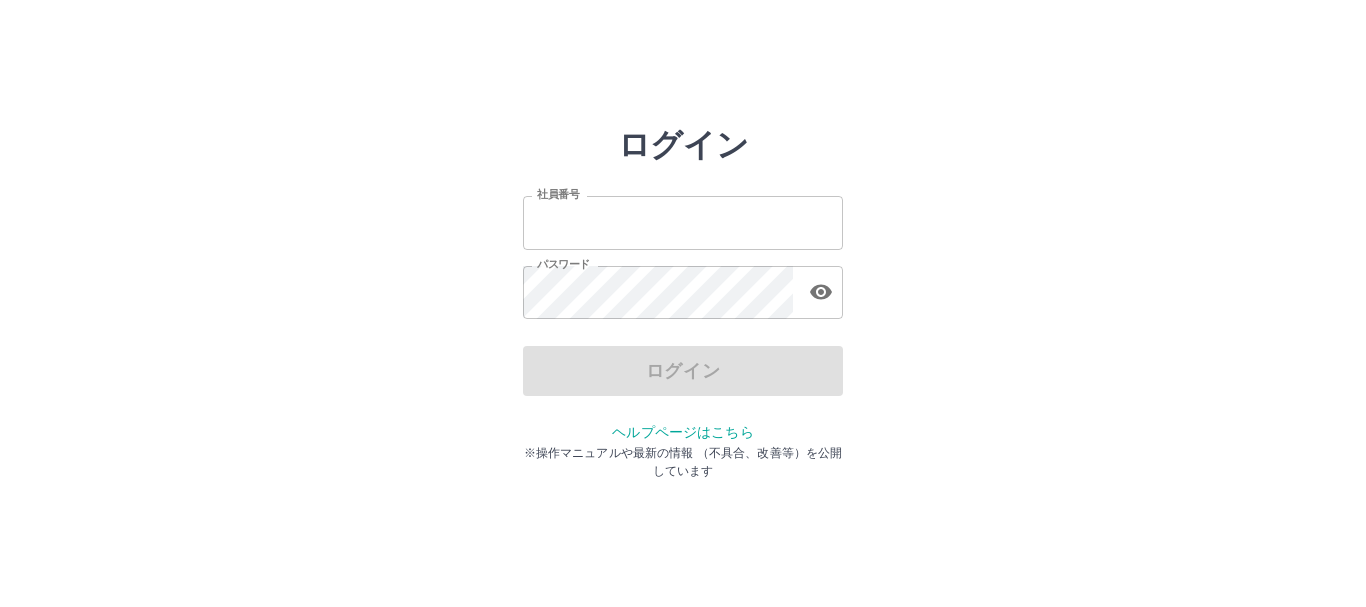 scroll, scrollTop: 0, scrollLeft: 0, axis: both 